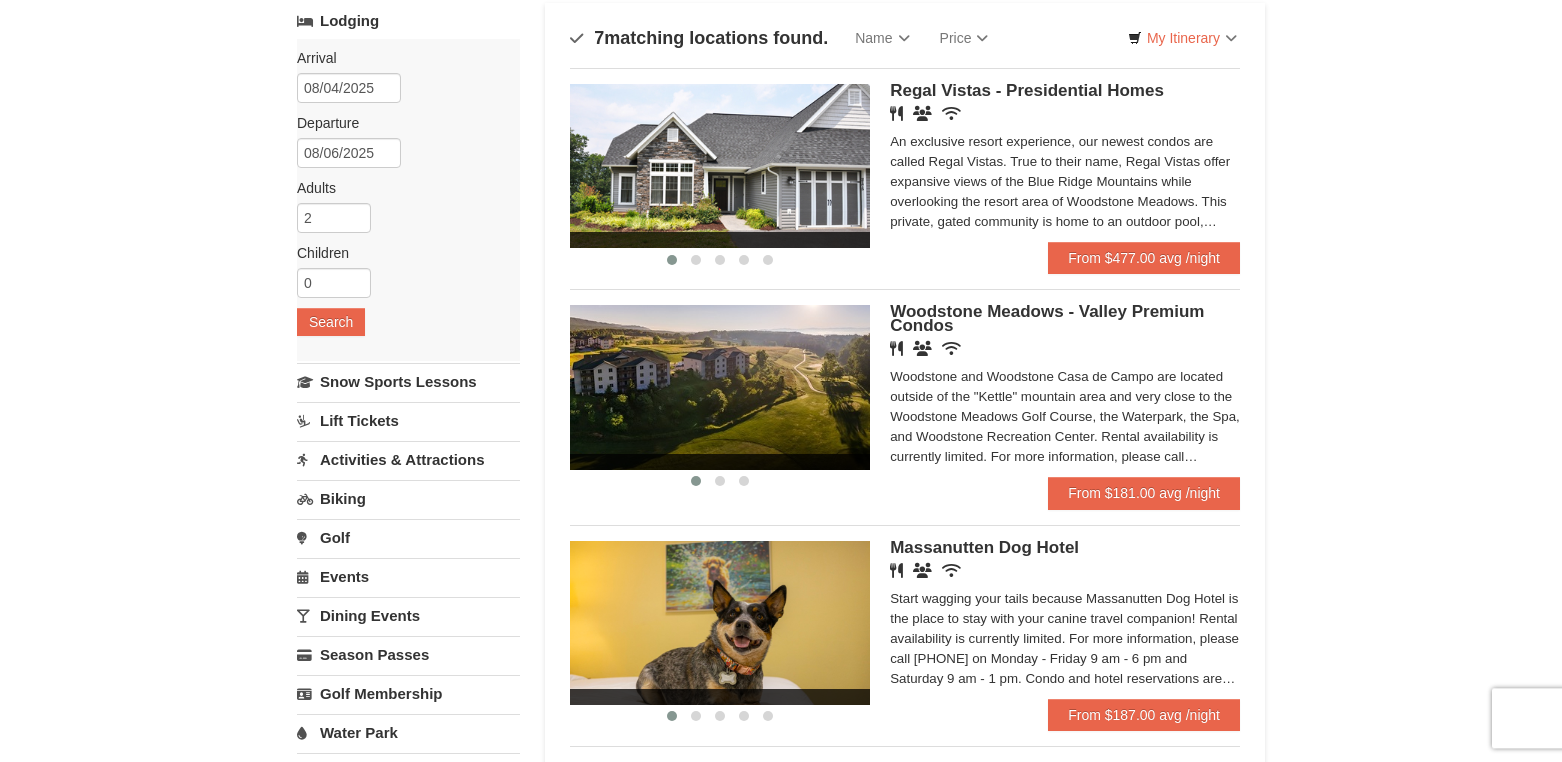 scroll, scrollTop: 0, scrollLeft: 0, axis: both 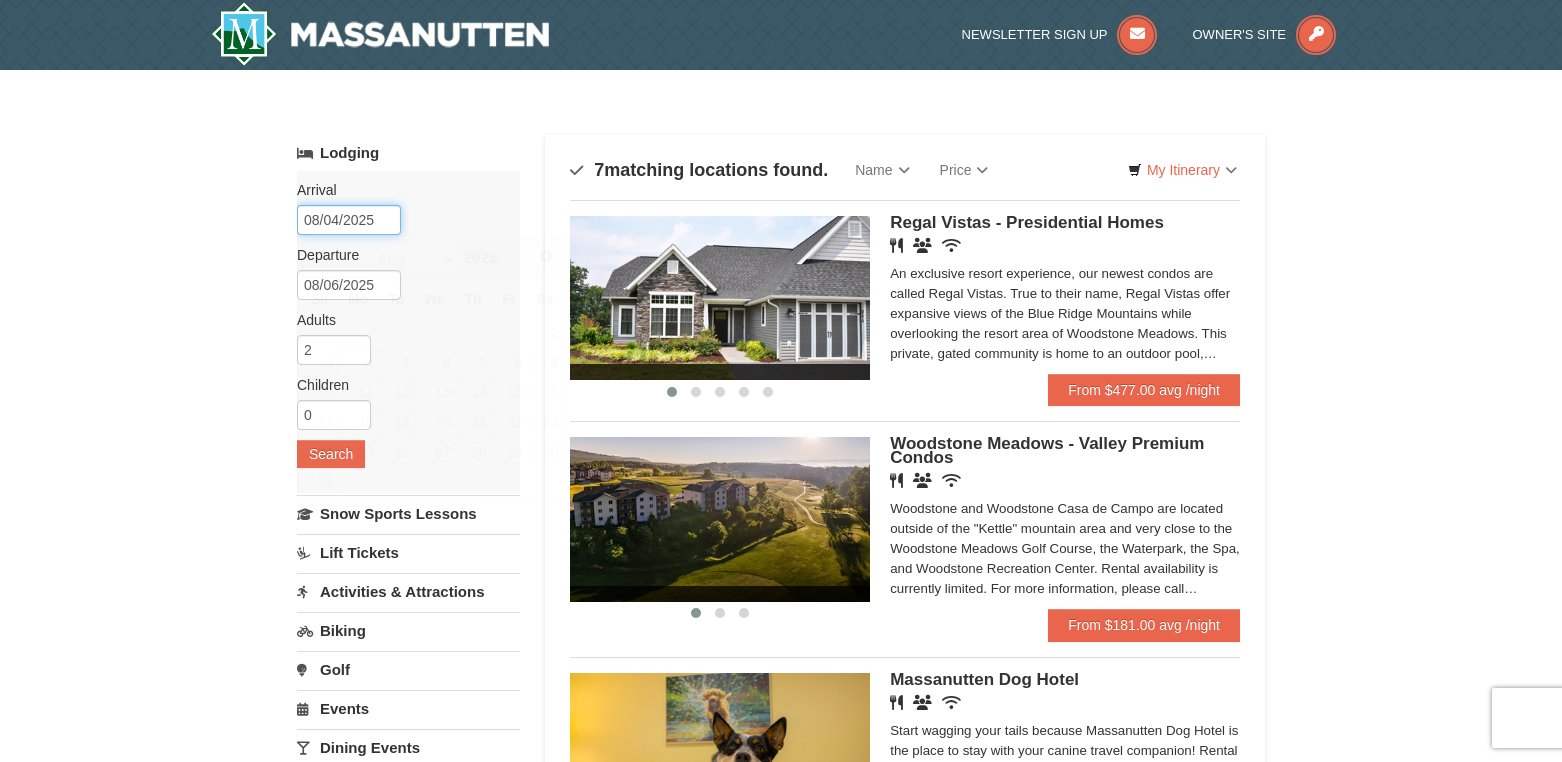 click on "08/04/2025" at bounding box center [349, 220] 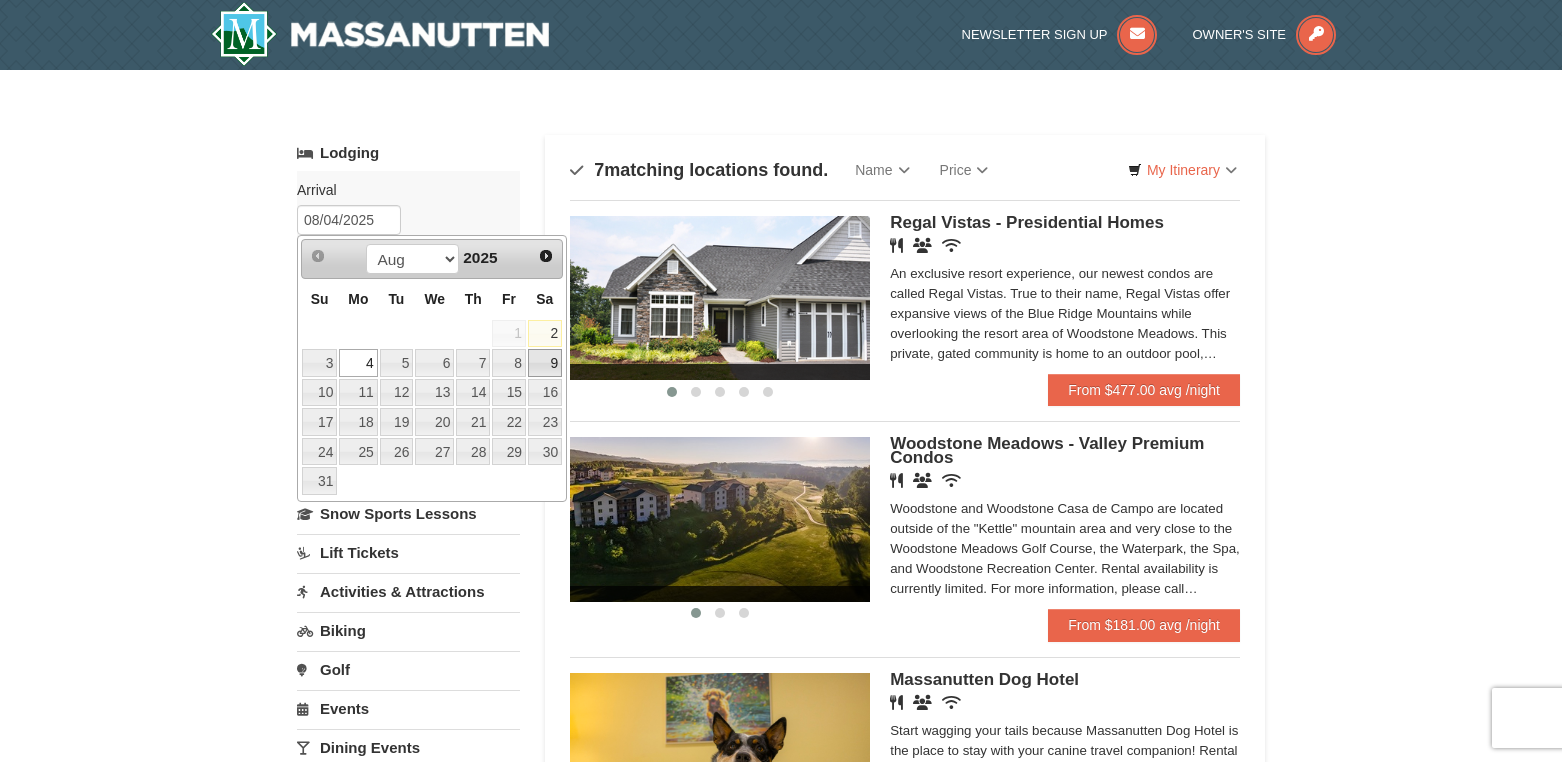 click on "9" at bounding box center [545, 363] 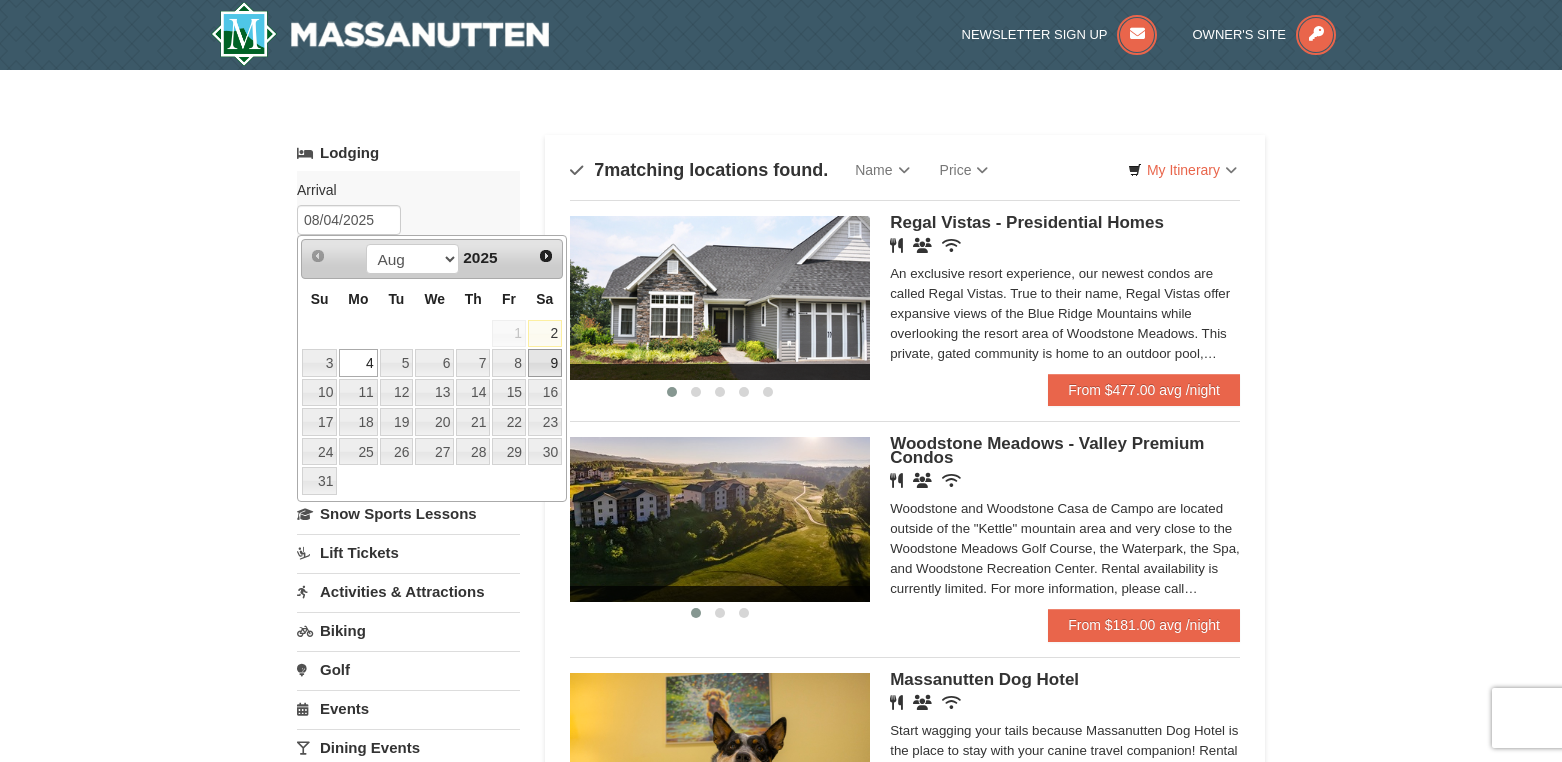 type on "08/09/2025" 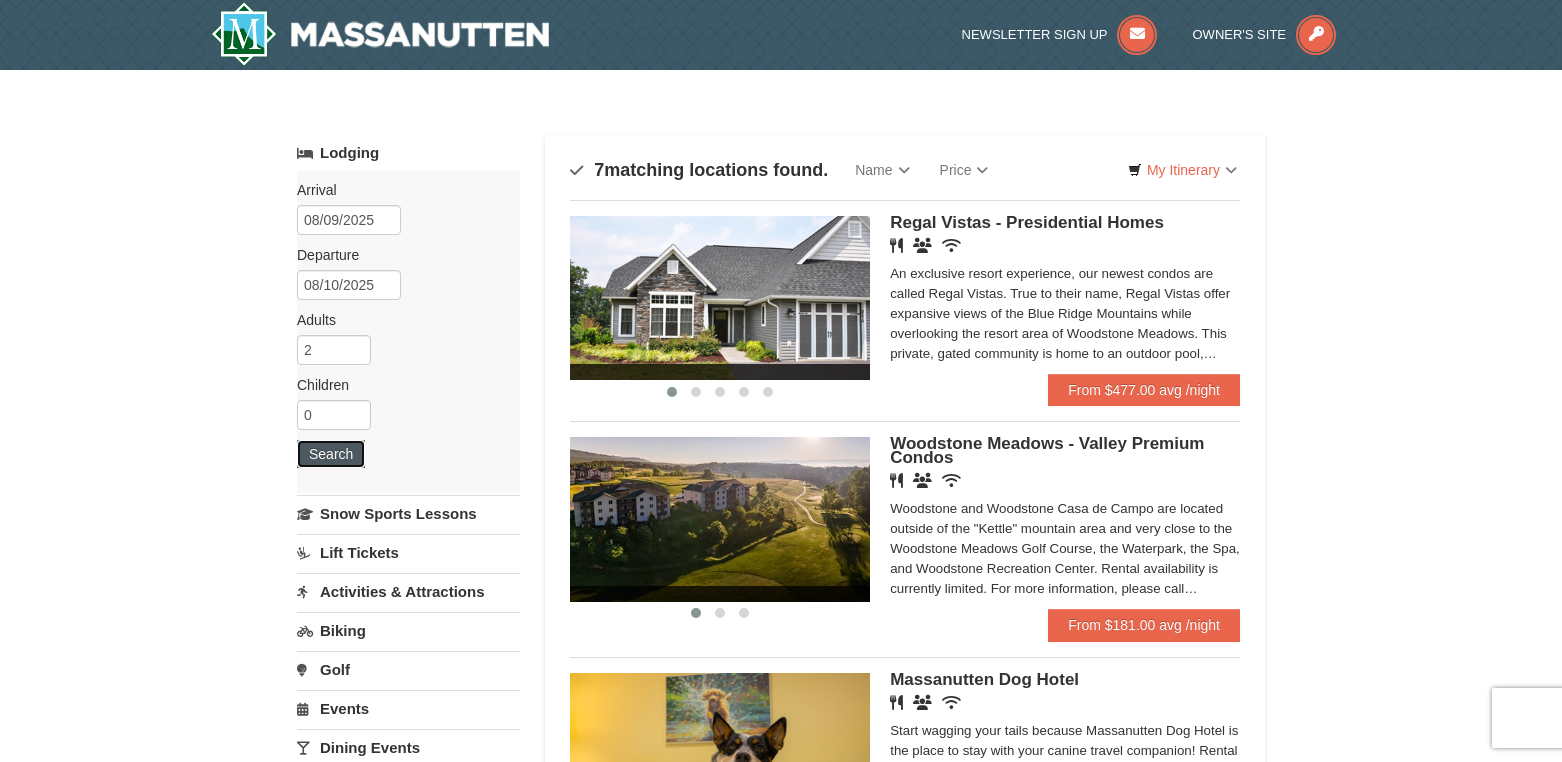 click on "Search" at bounding box center (331, 454) 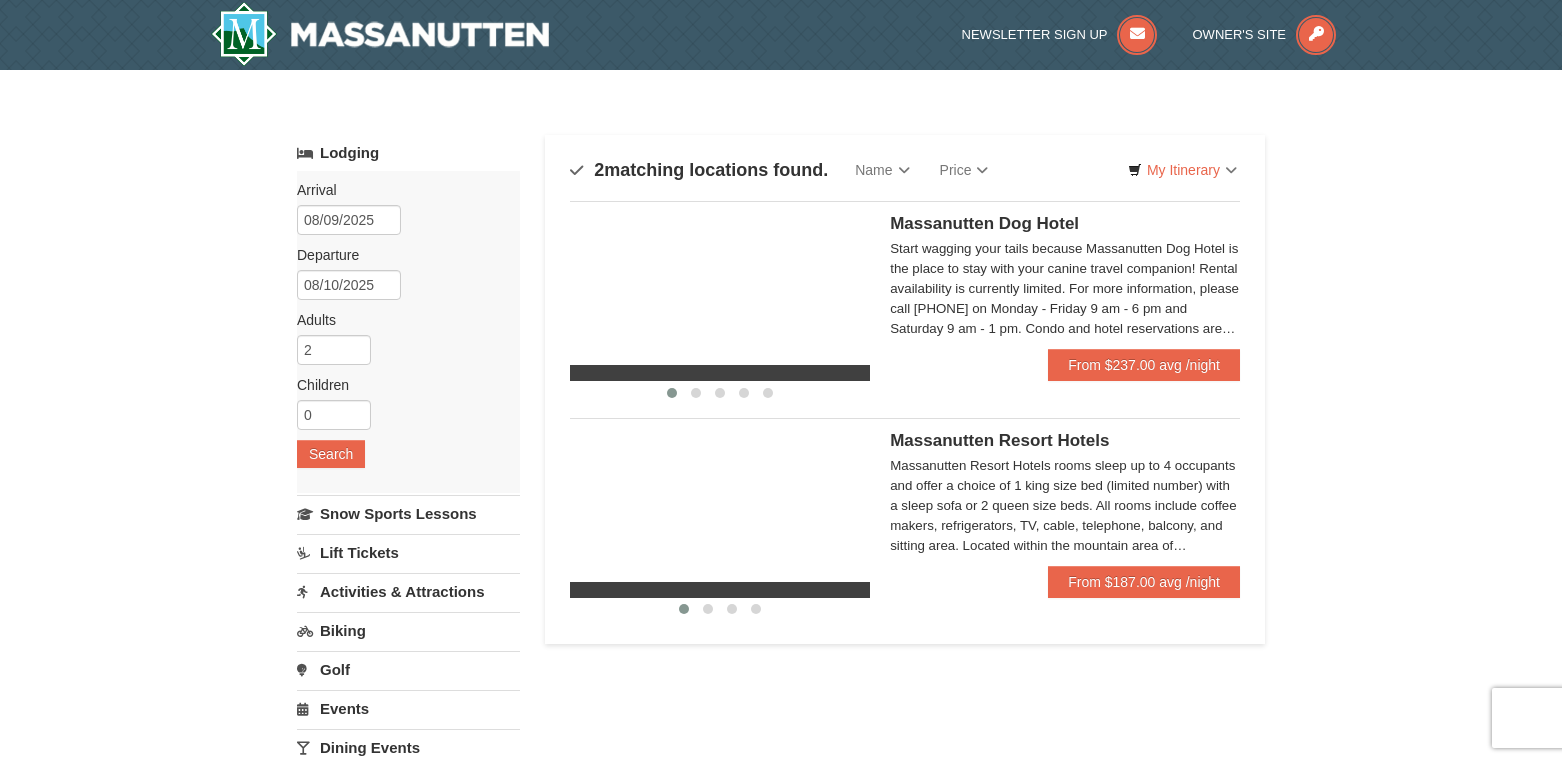 scroll, scrollTop: 0, scrollLeft: 0, axis: both 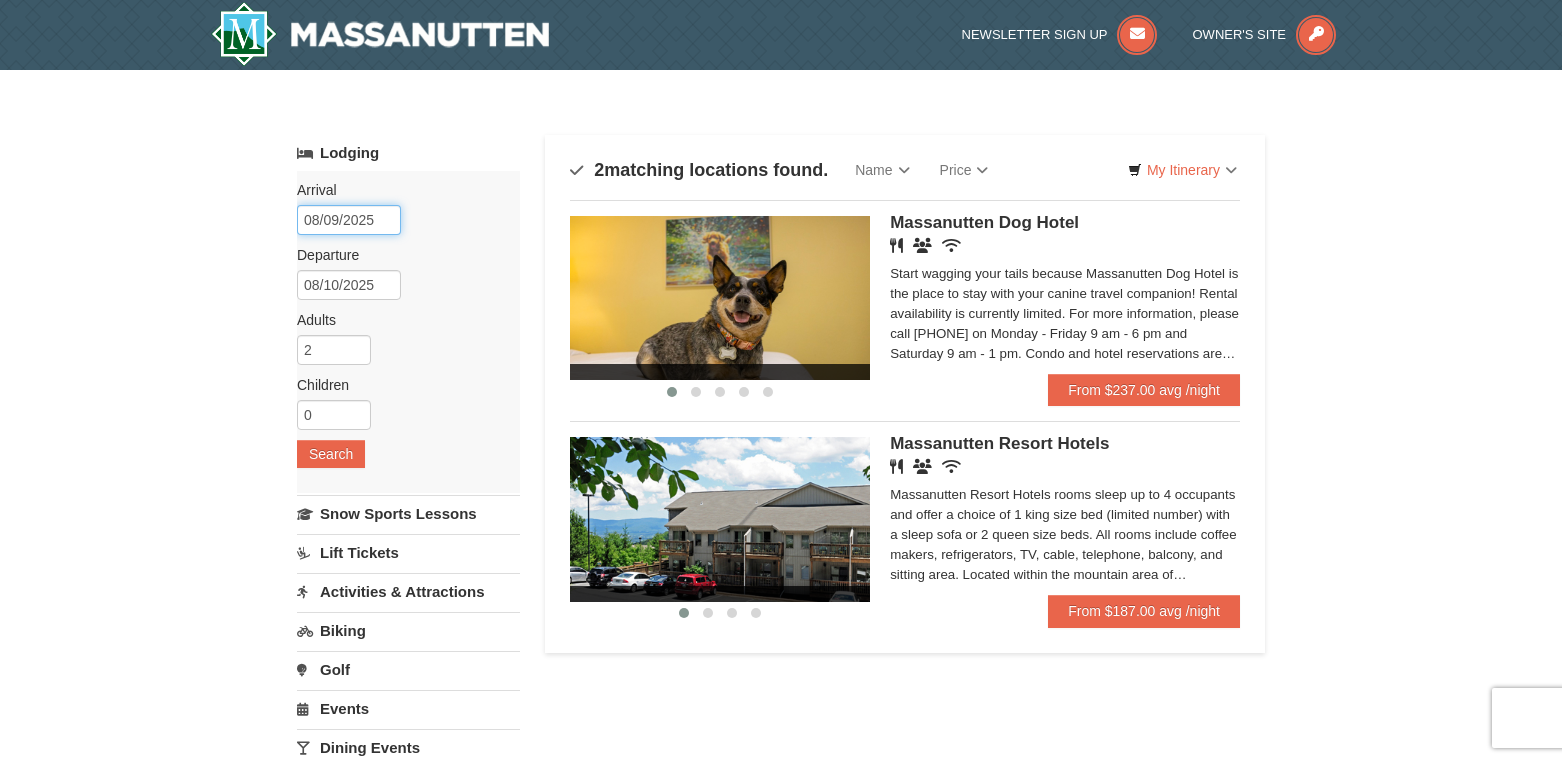 click on "08/09/2025" at bounding box center (349, 220) 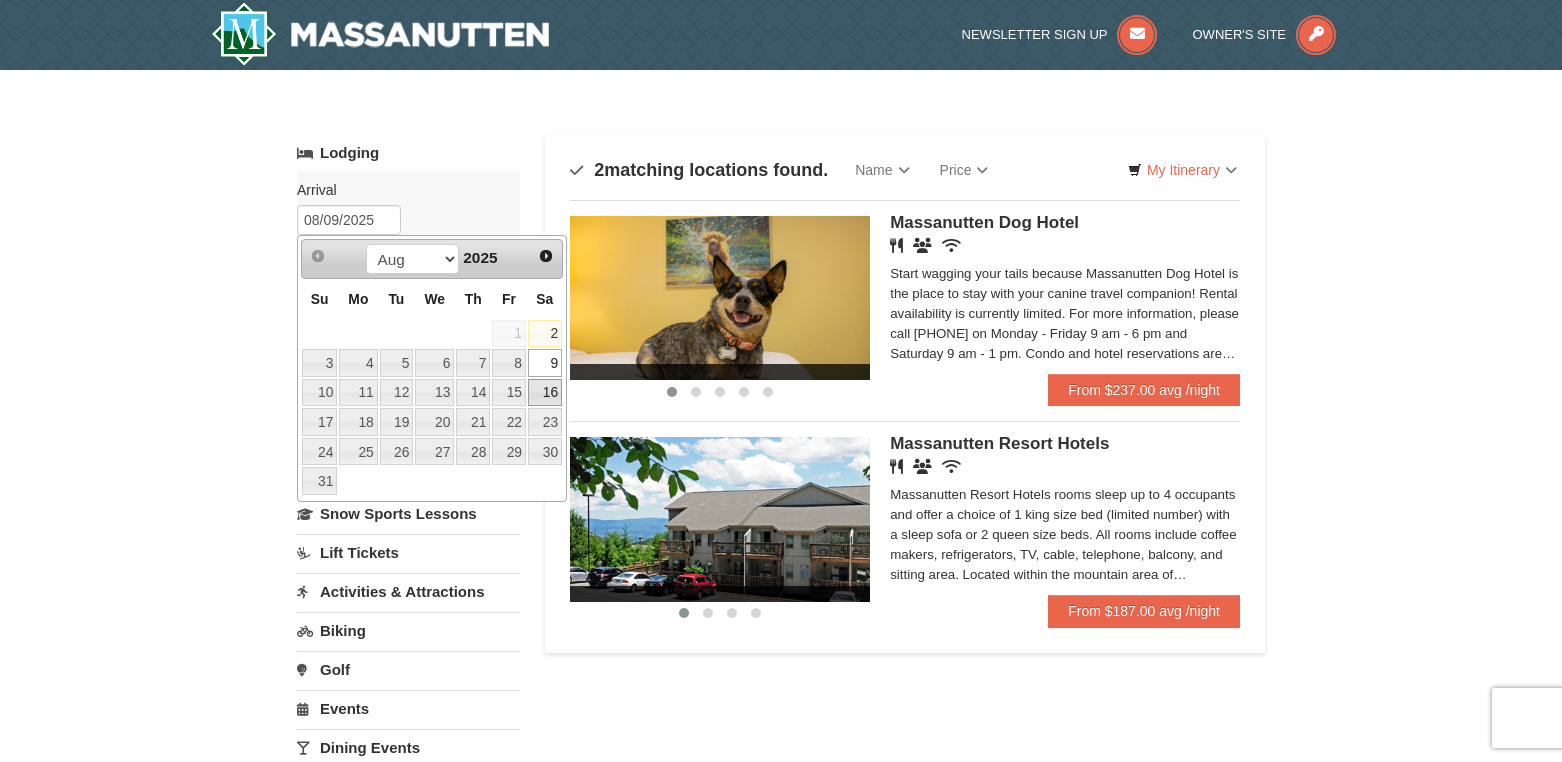 click on "16" at bounding box center (545, 393) 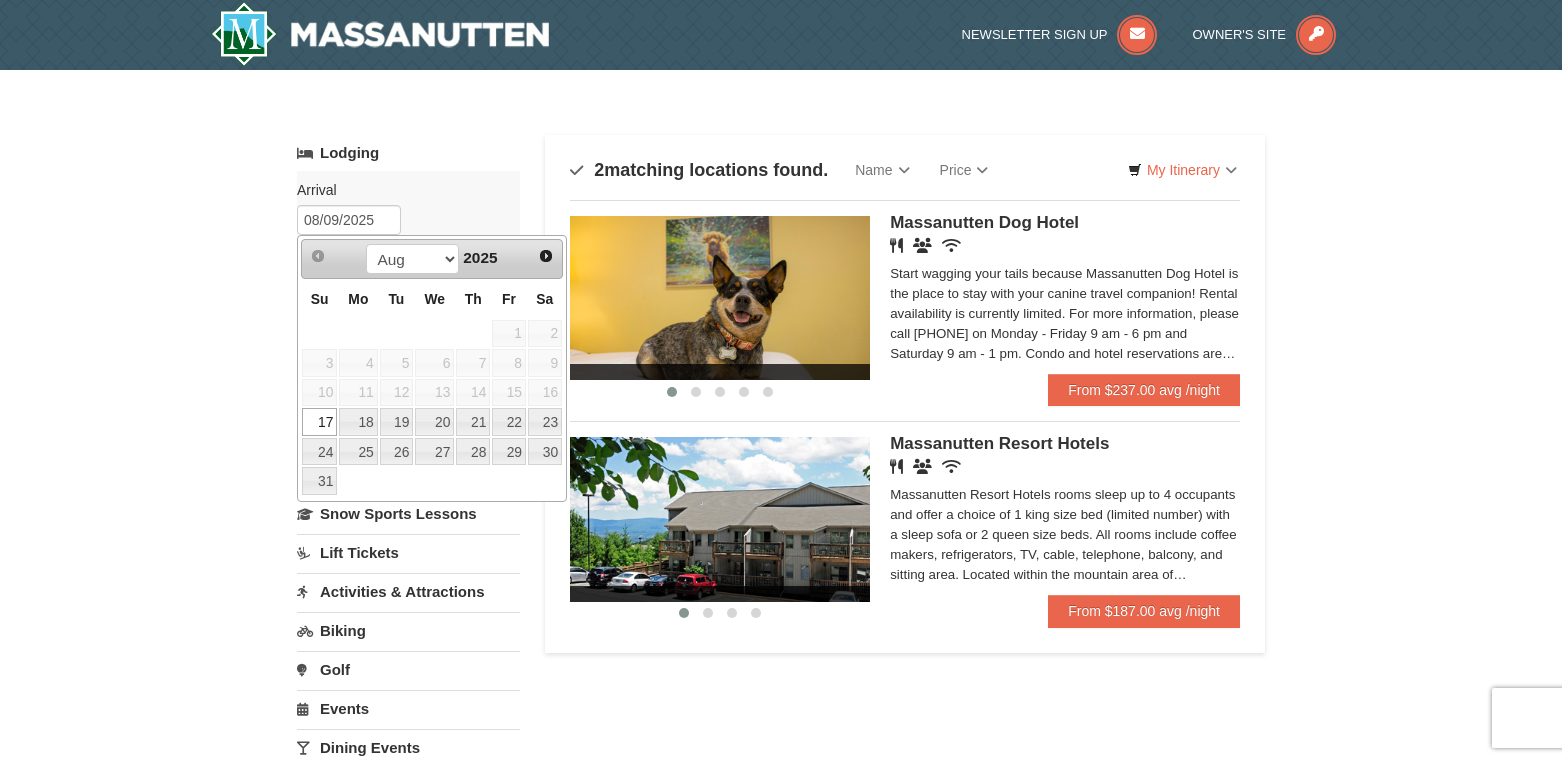 type on "[DATE]" 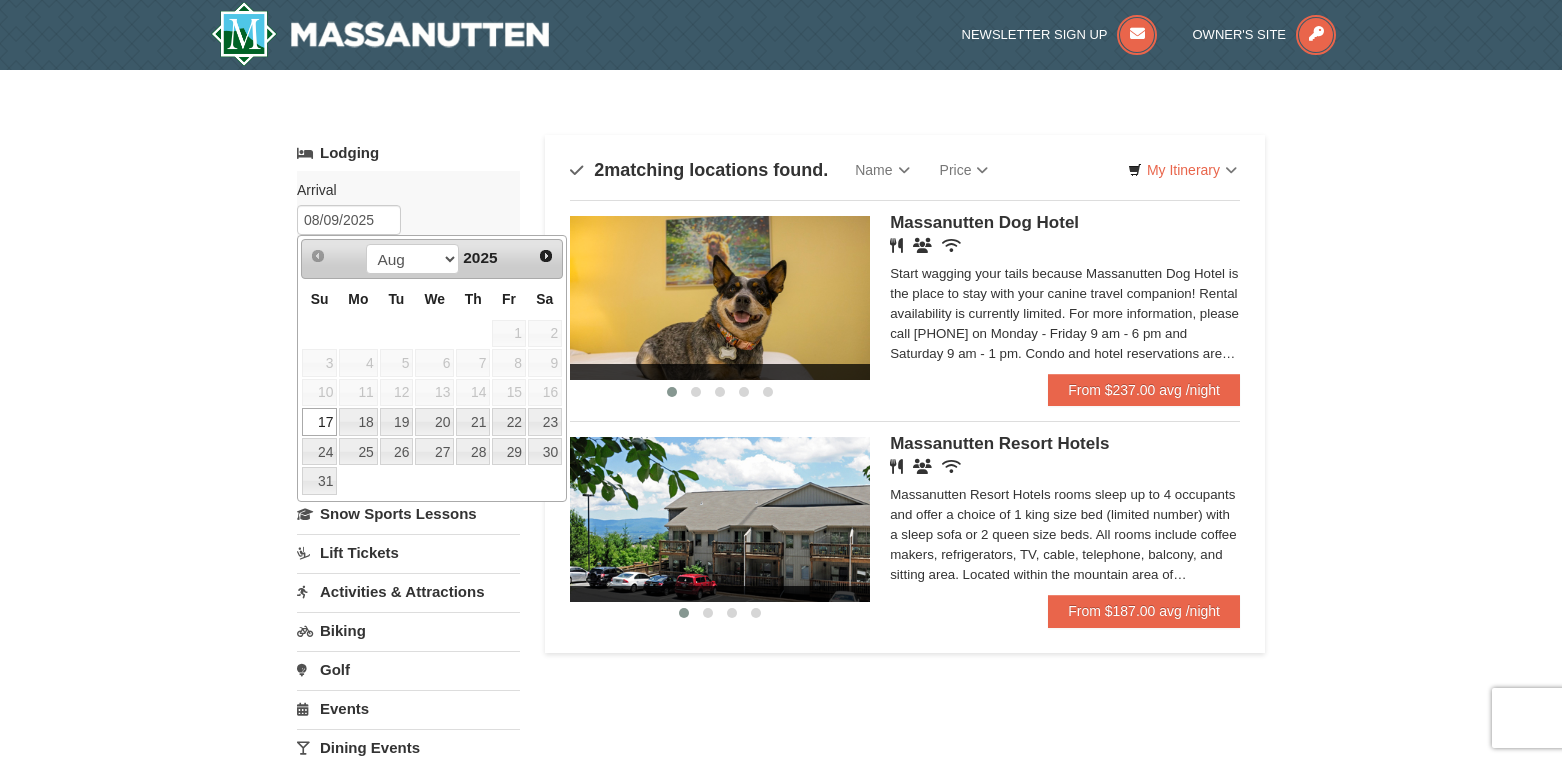 type on "[DATE]" 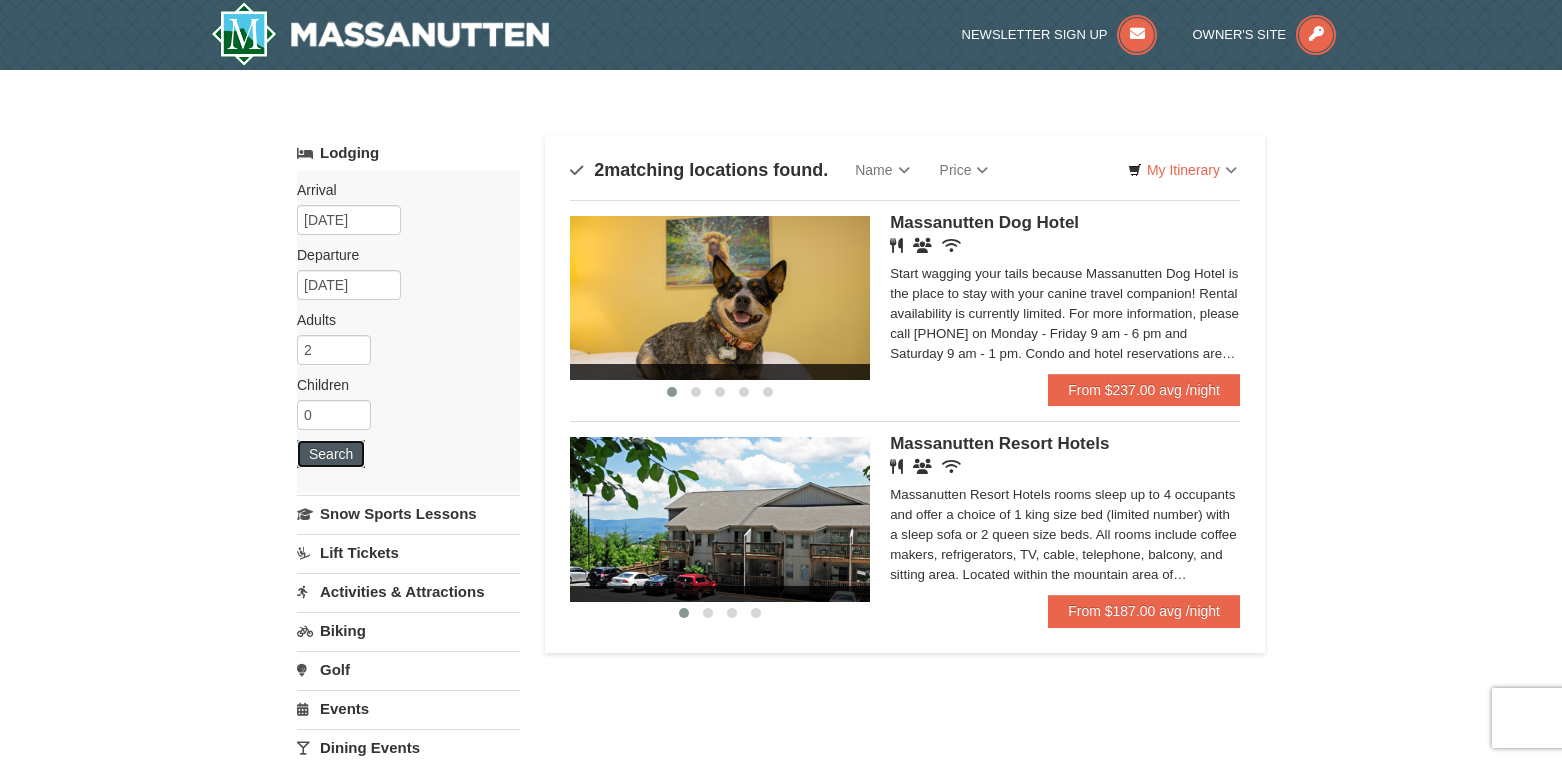 click on "Search" at bounding box center (331, 454) 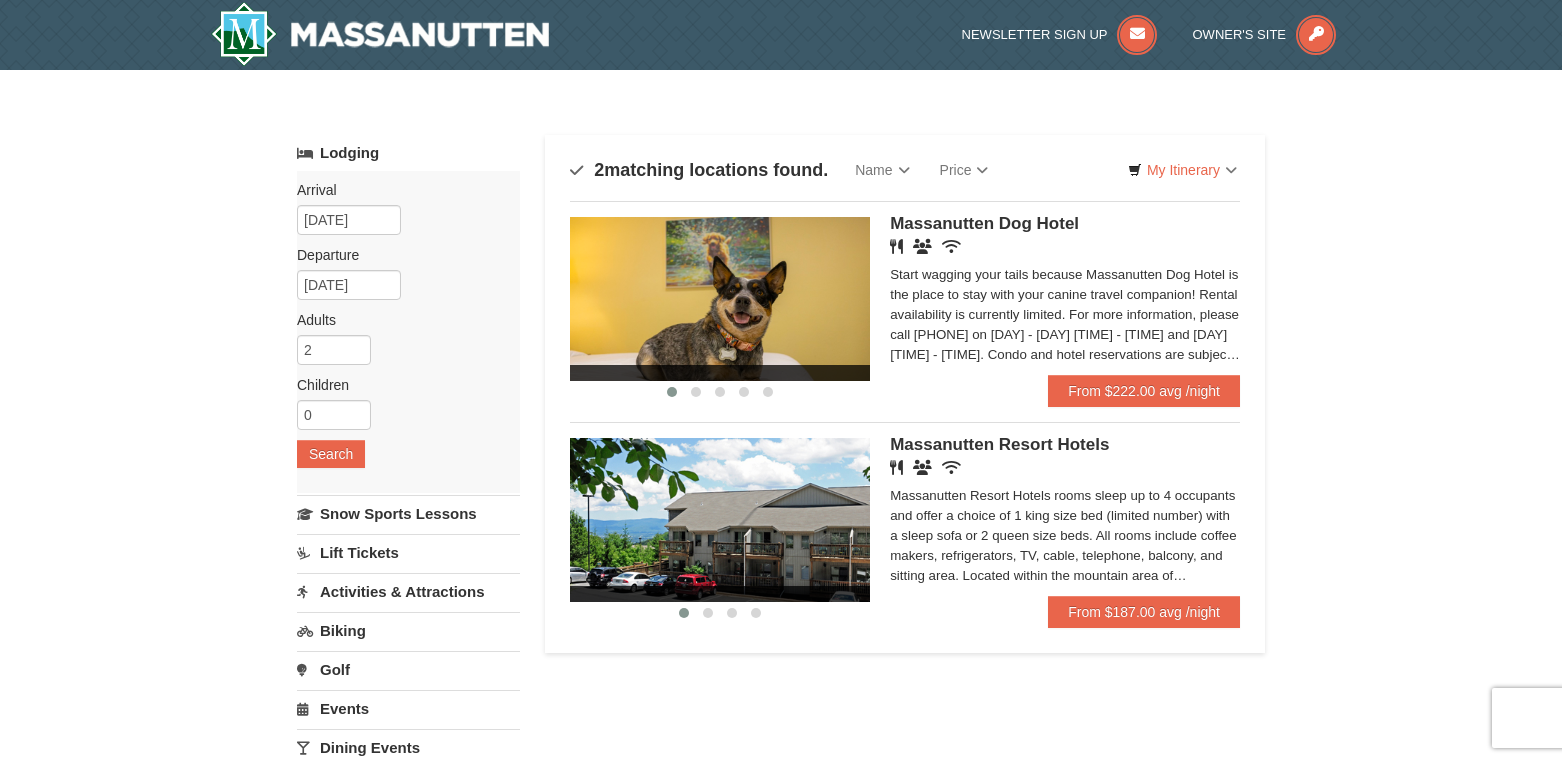 scroll, scrollTop: 0, scrollLeft: 0, axis: both 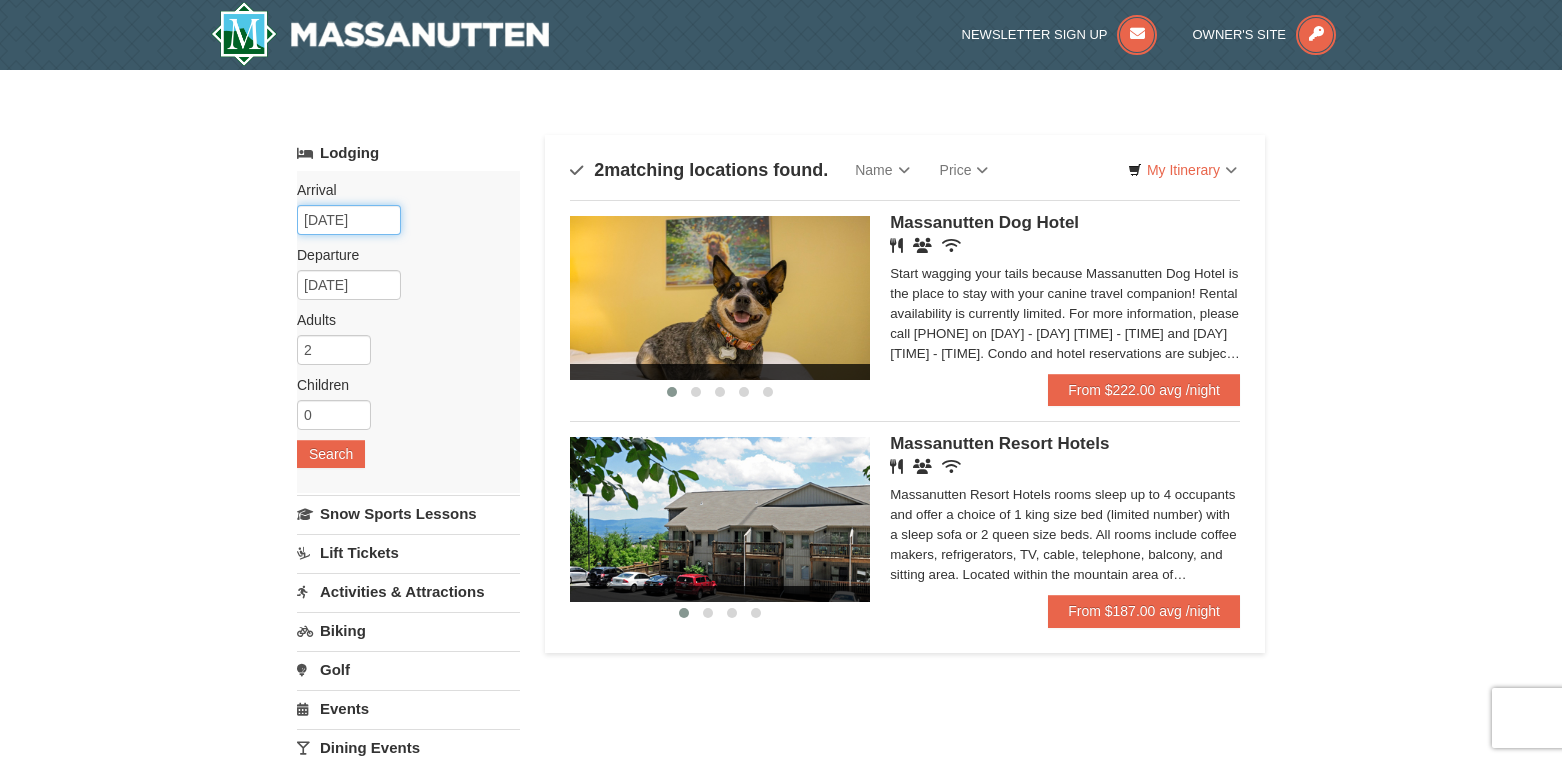 click on "[DATE]" at bounding box center (349, 220) 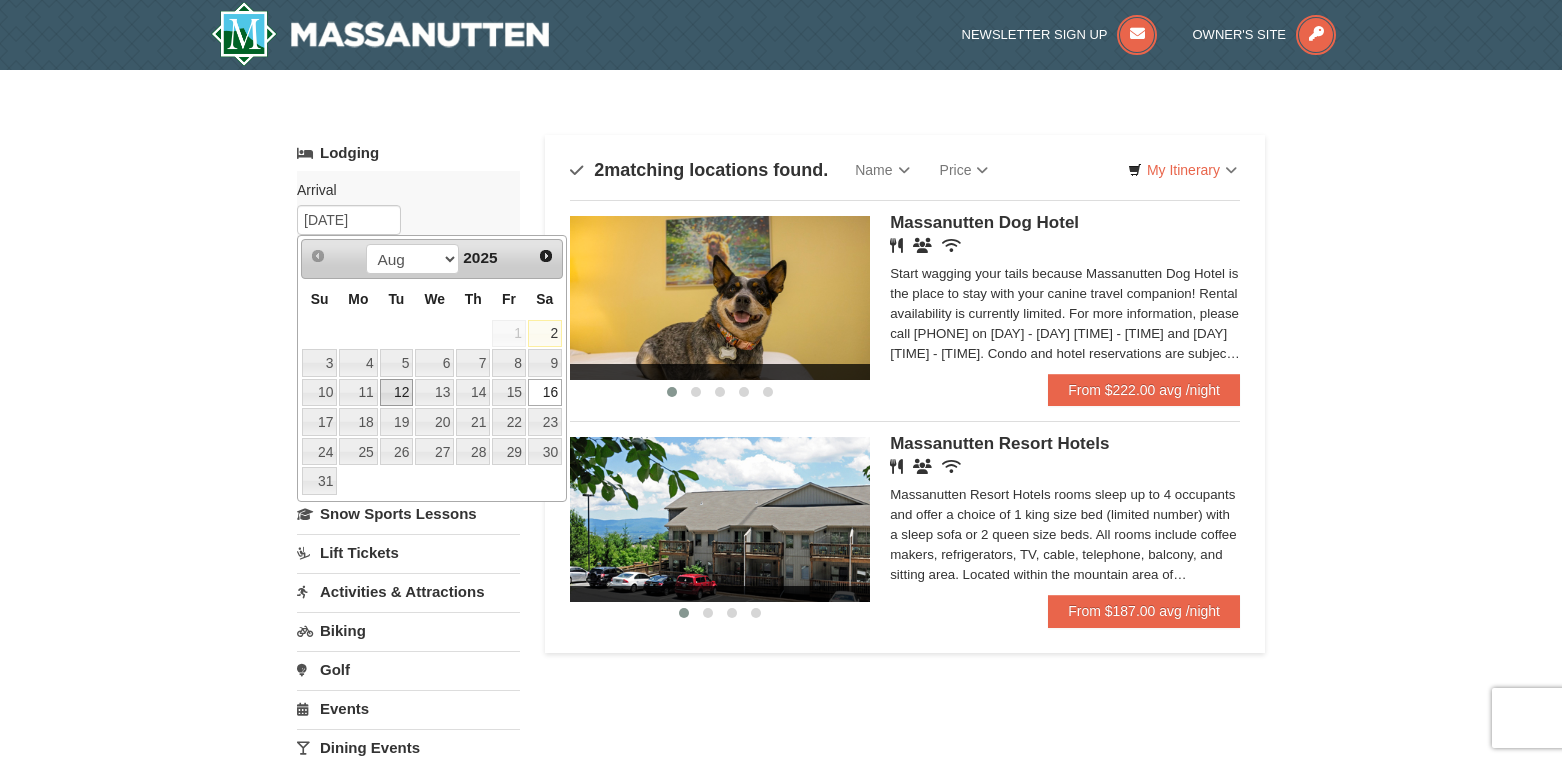 click on "12" at bounding box center [397, 393] 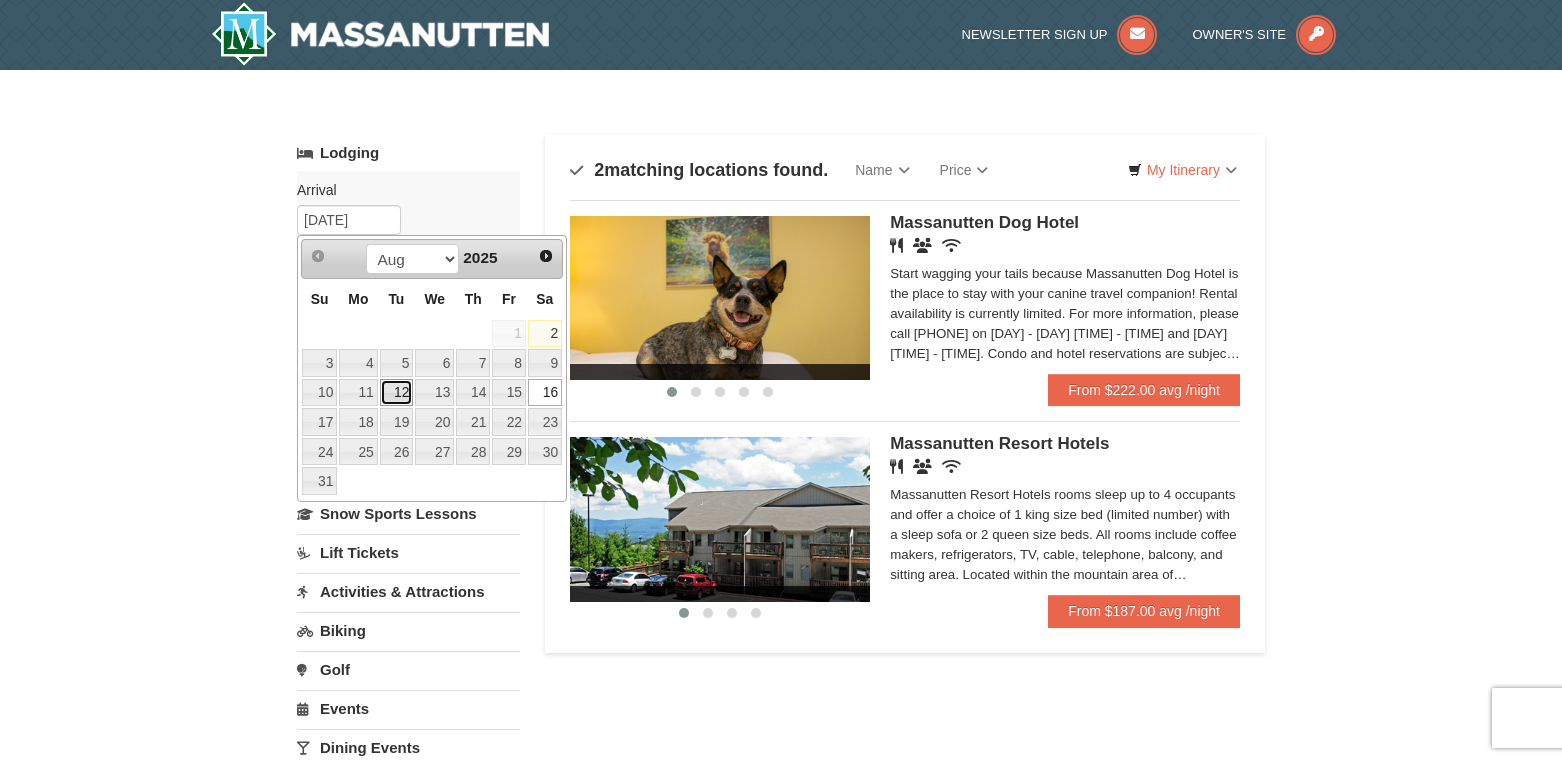 type on "08/12/2025" 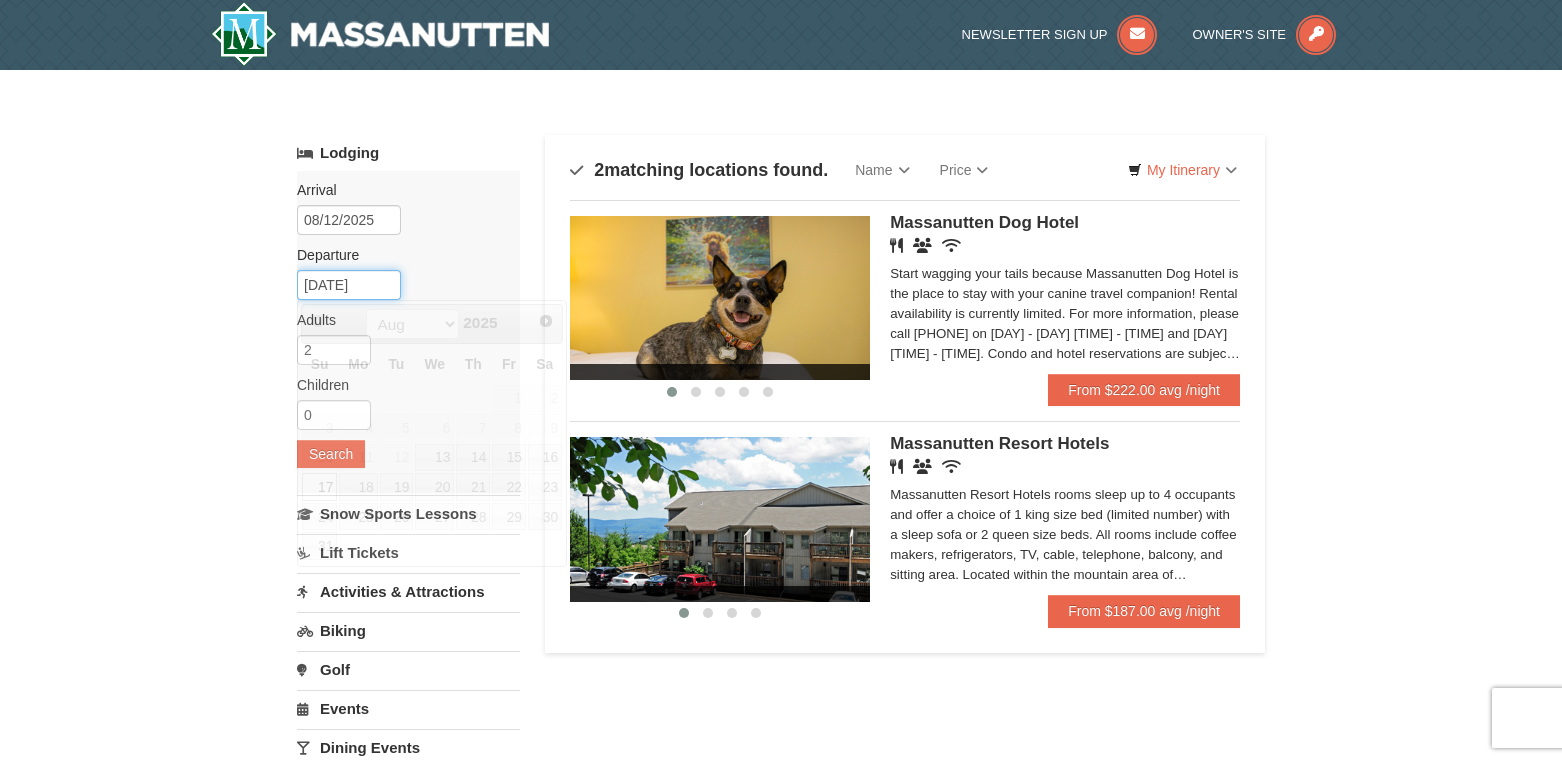 click on "[DATE]" at bounding box center (349, 285) 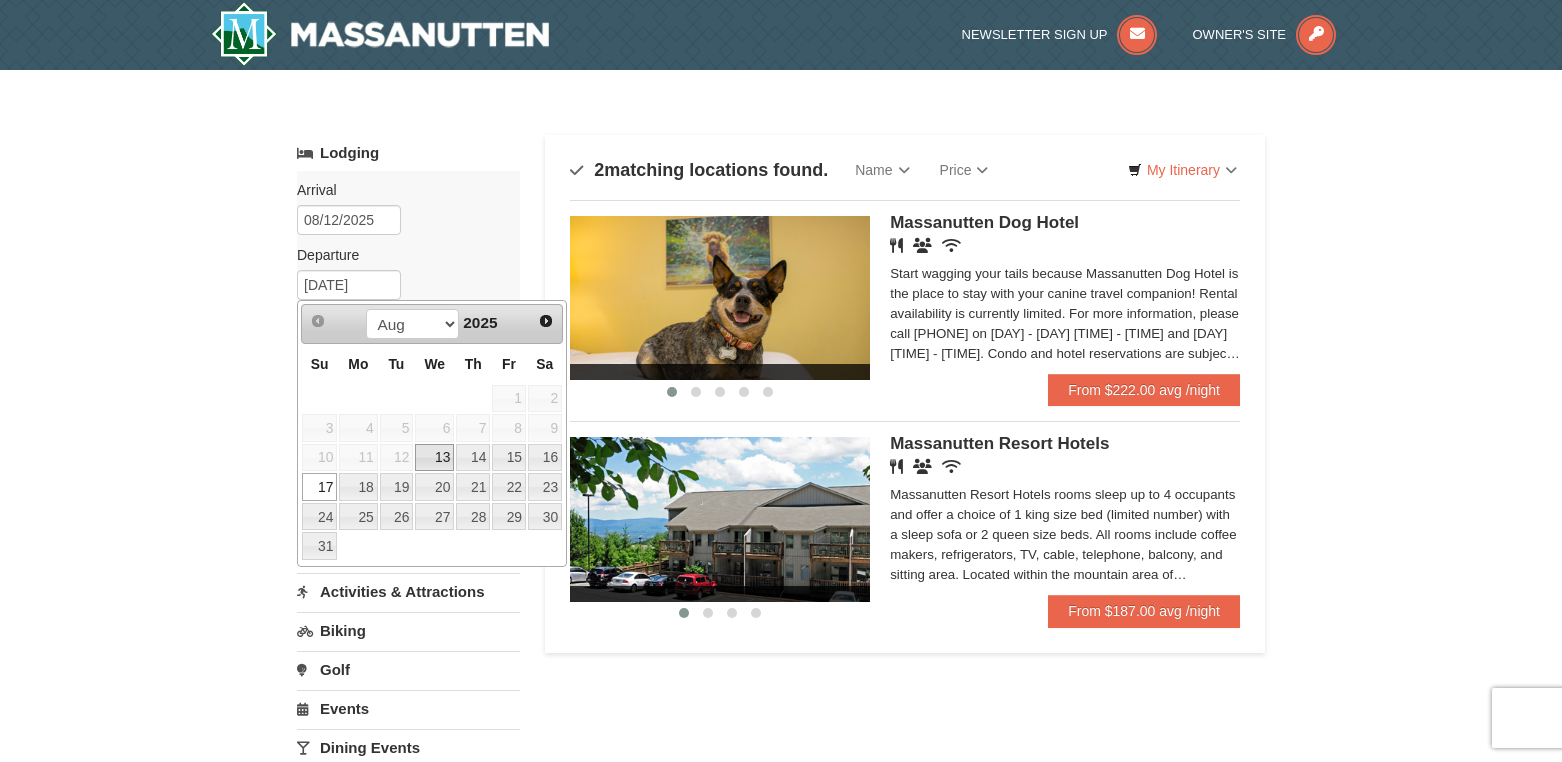 click on "13" at bounding box center [434, 458] 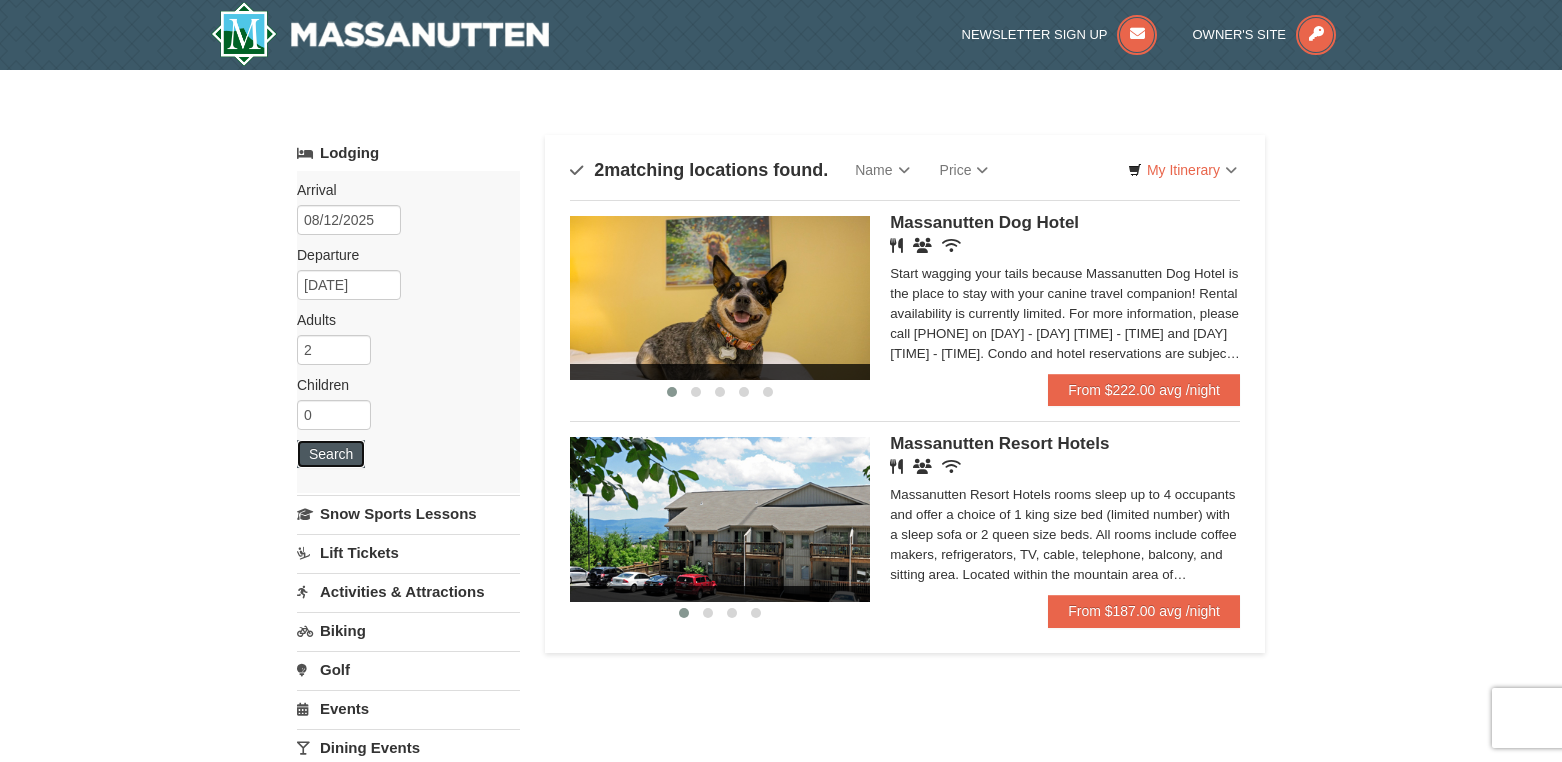 click on "Search" at bounding box center (331, 454) 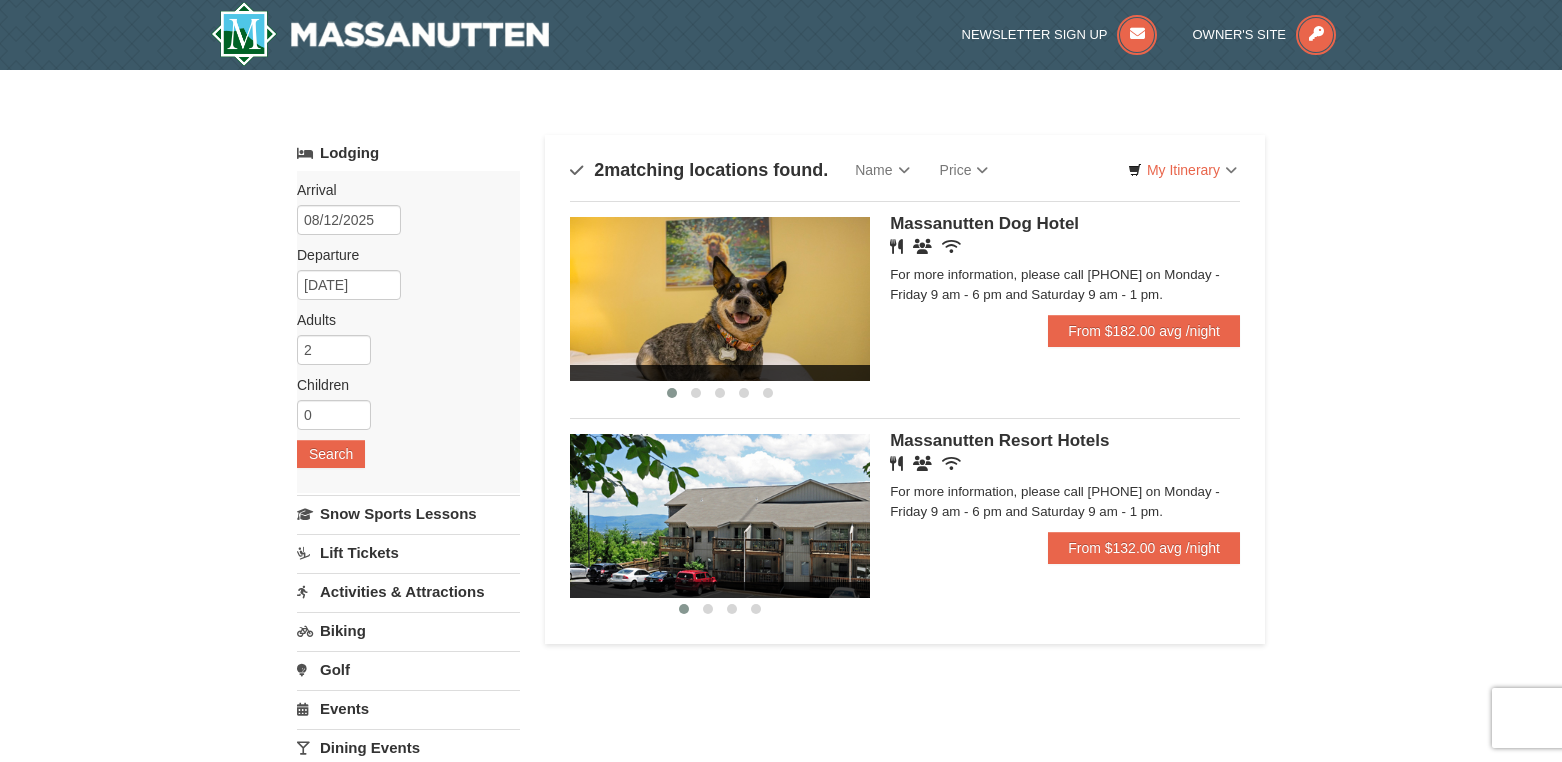 scroll, scrollTop: 0, scrollLeft: 0, axis: both 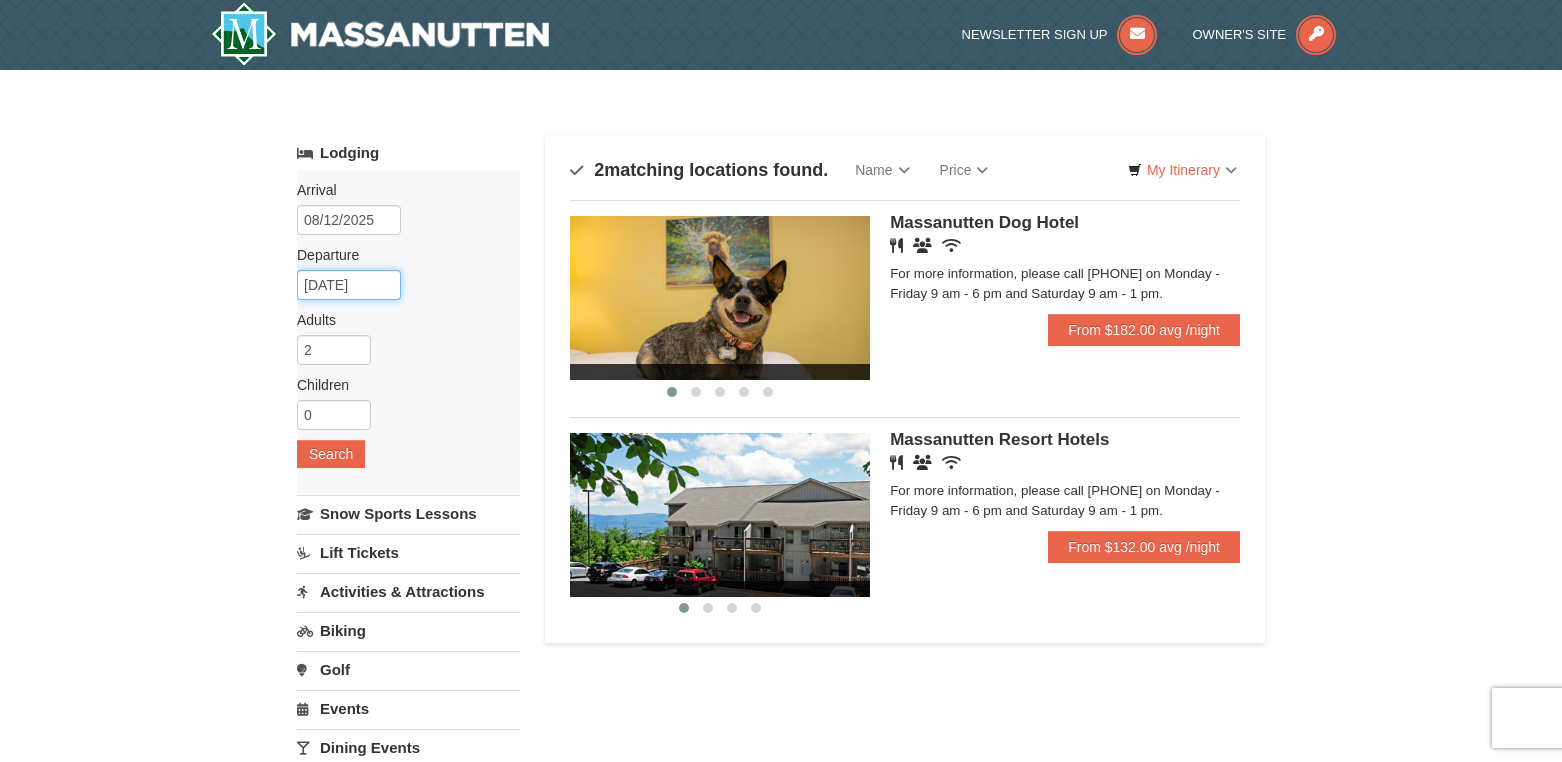 click on "[DATE]" at bounding box center [349, 285] 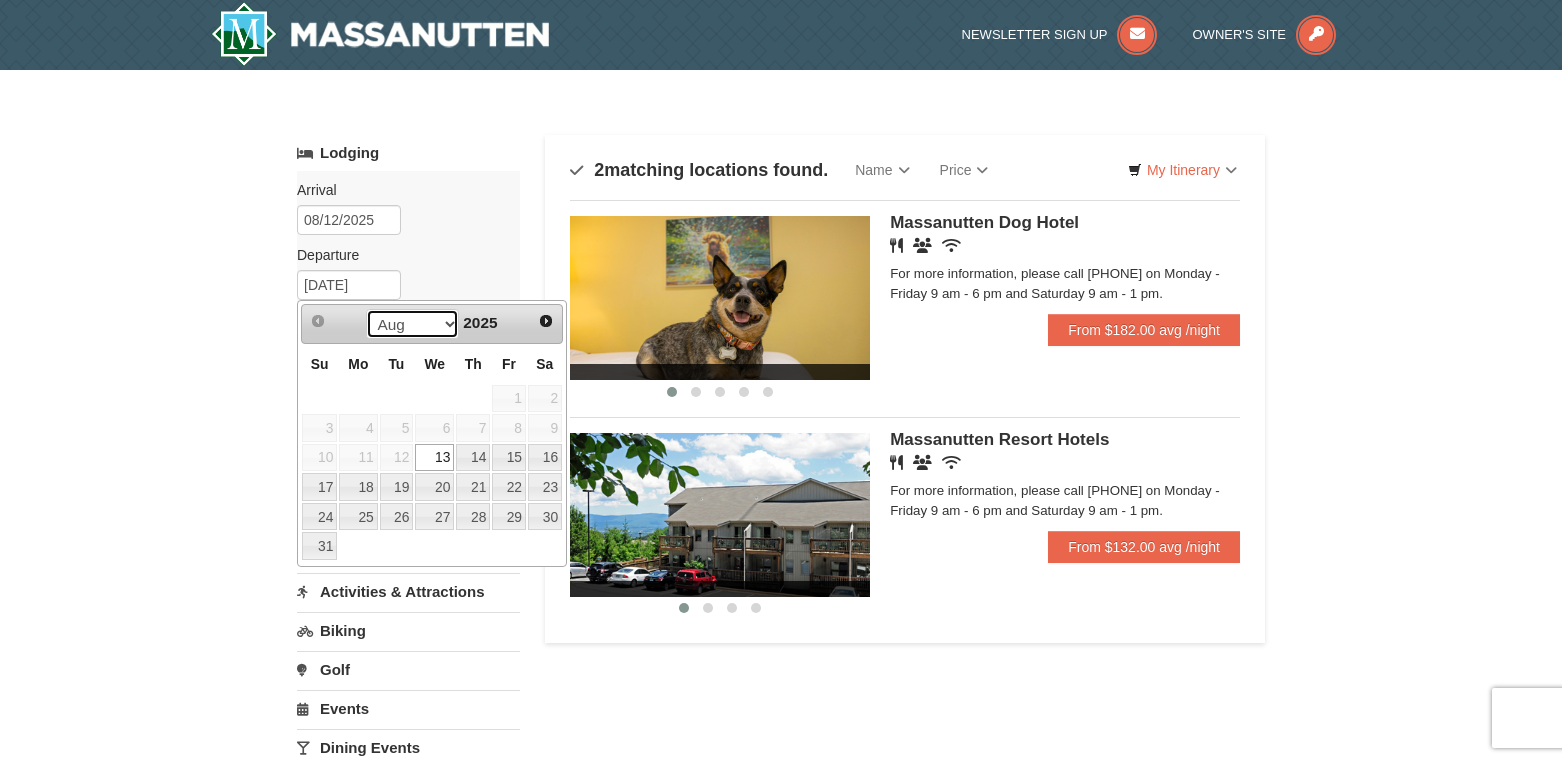 click on "Aug Sep Oct Nov Dec" at bounding box center (412, 324) 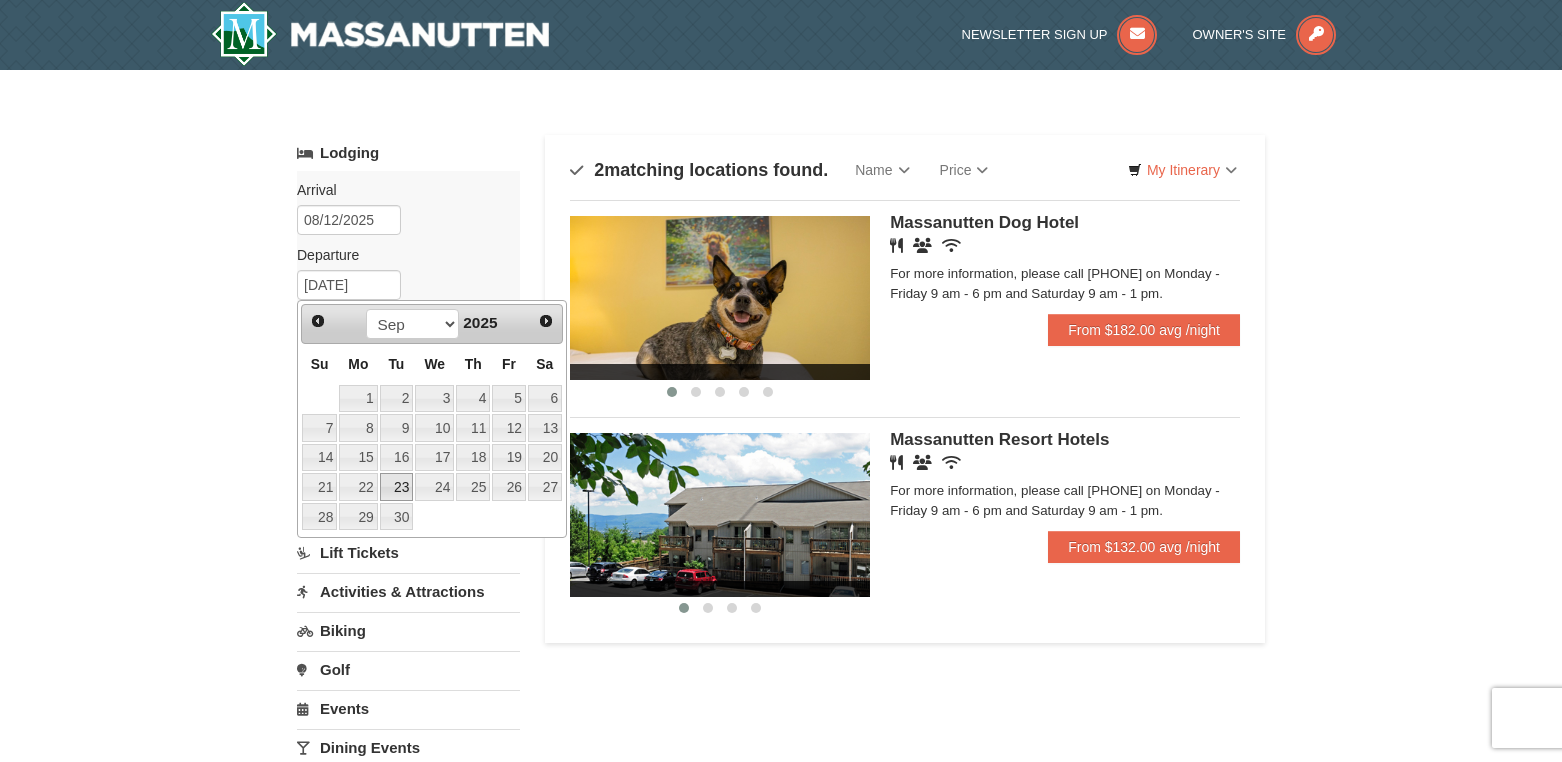 click on "23" at bounding box center (397, 487) 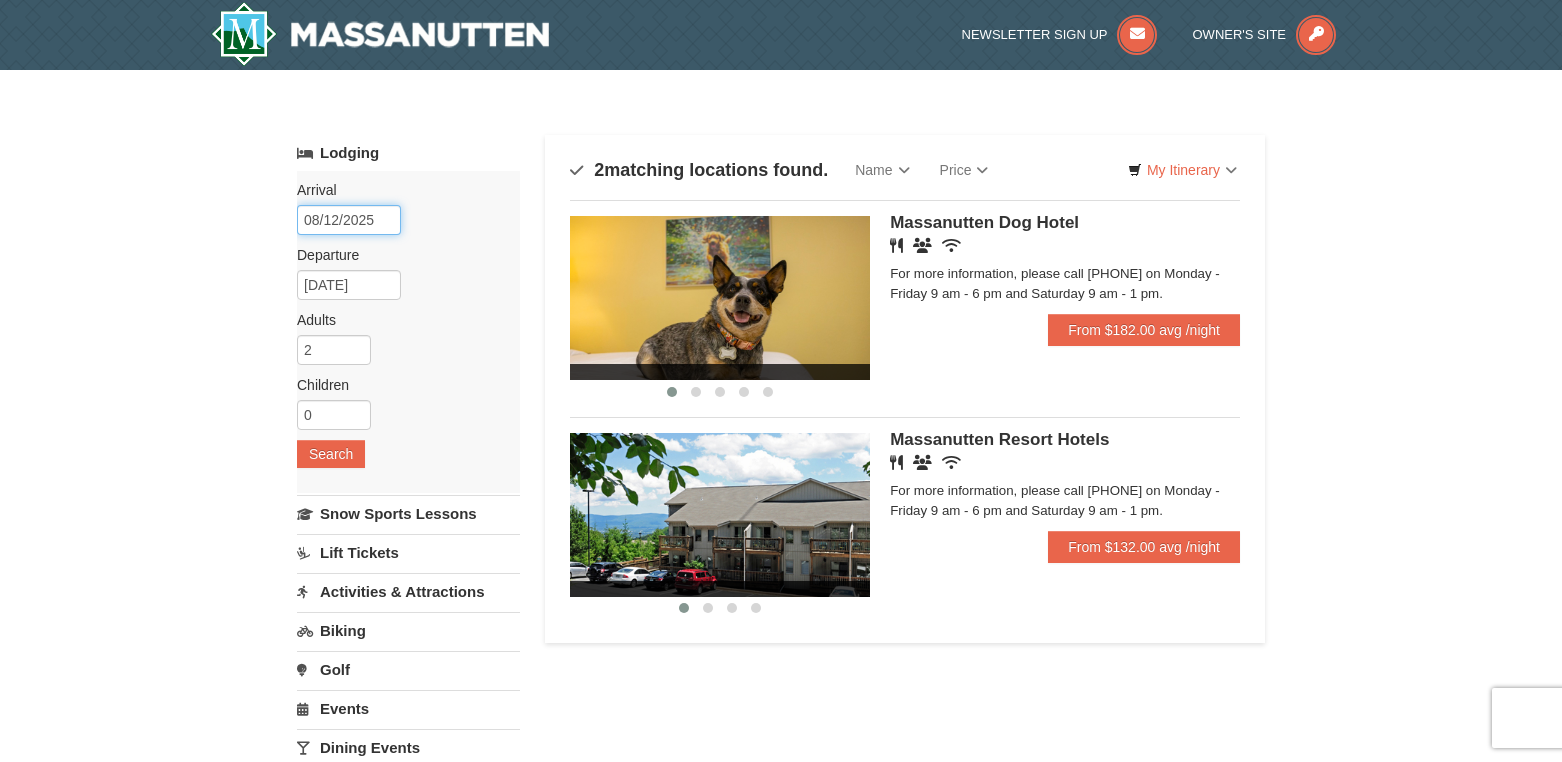 click on "08/12/2025" at bounding box center (349, 220) 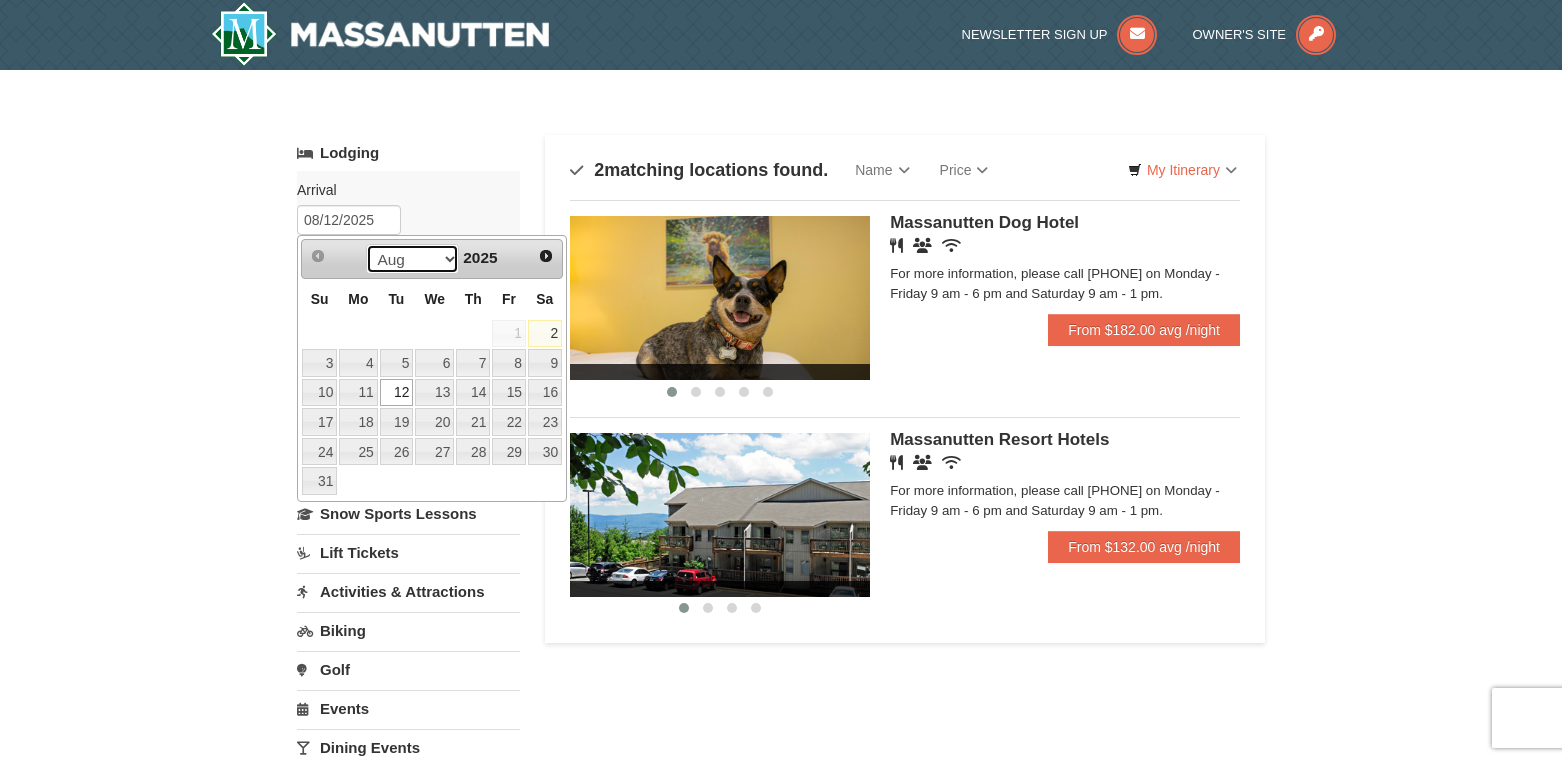 click on "Aug Sep Oct Nov Dec" at bounding box center [412, 259] 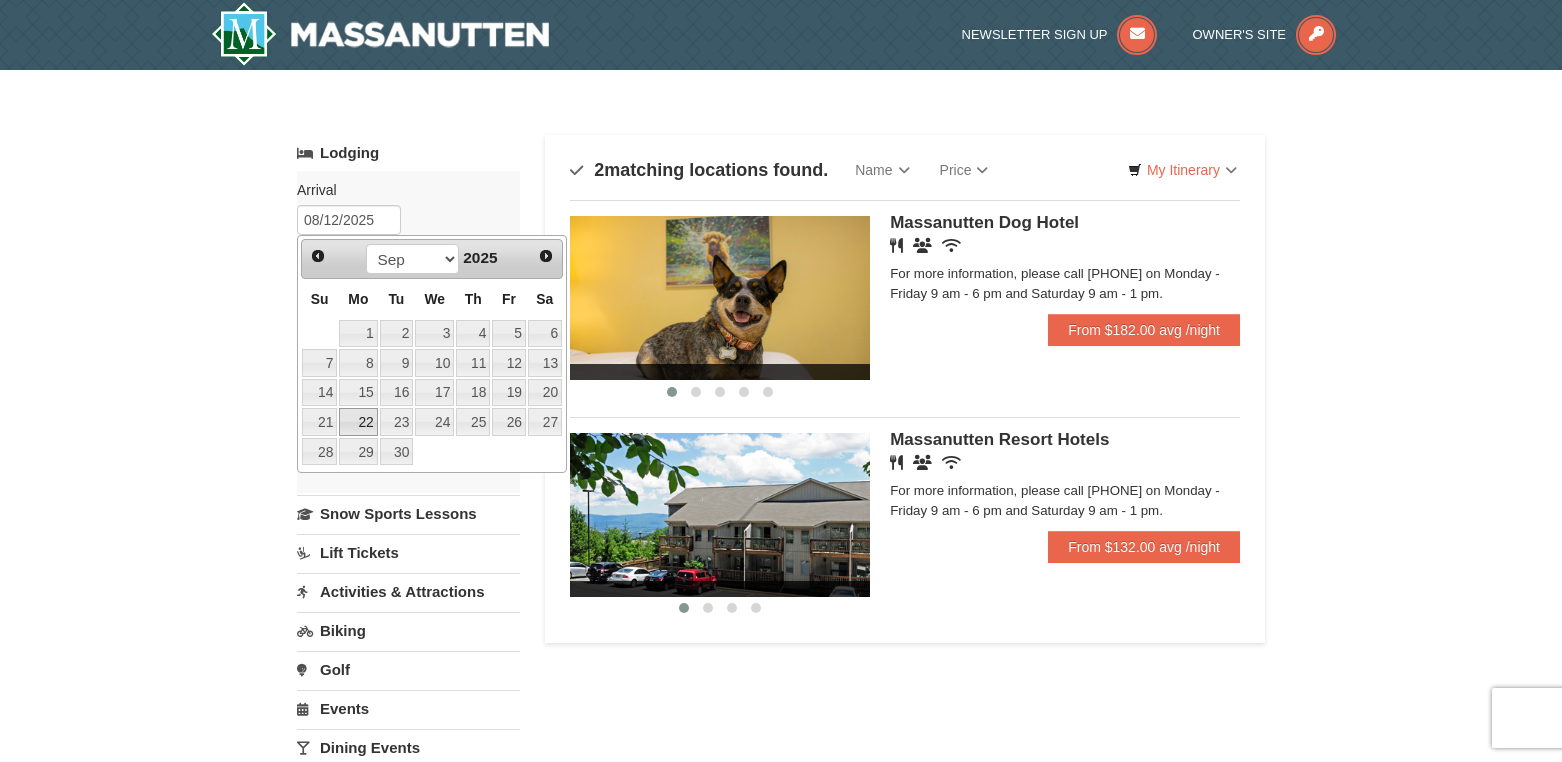 click on "22" at bounding box center (358, 422) 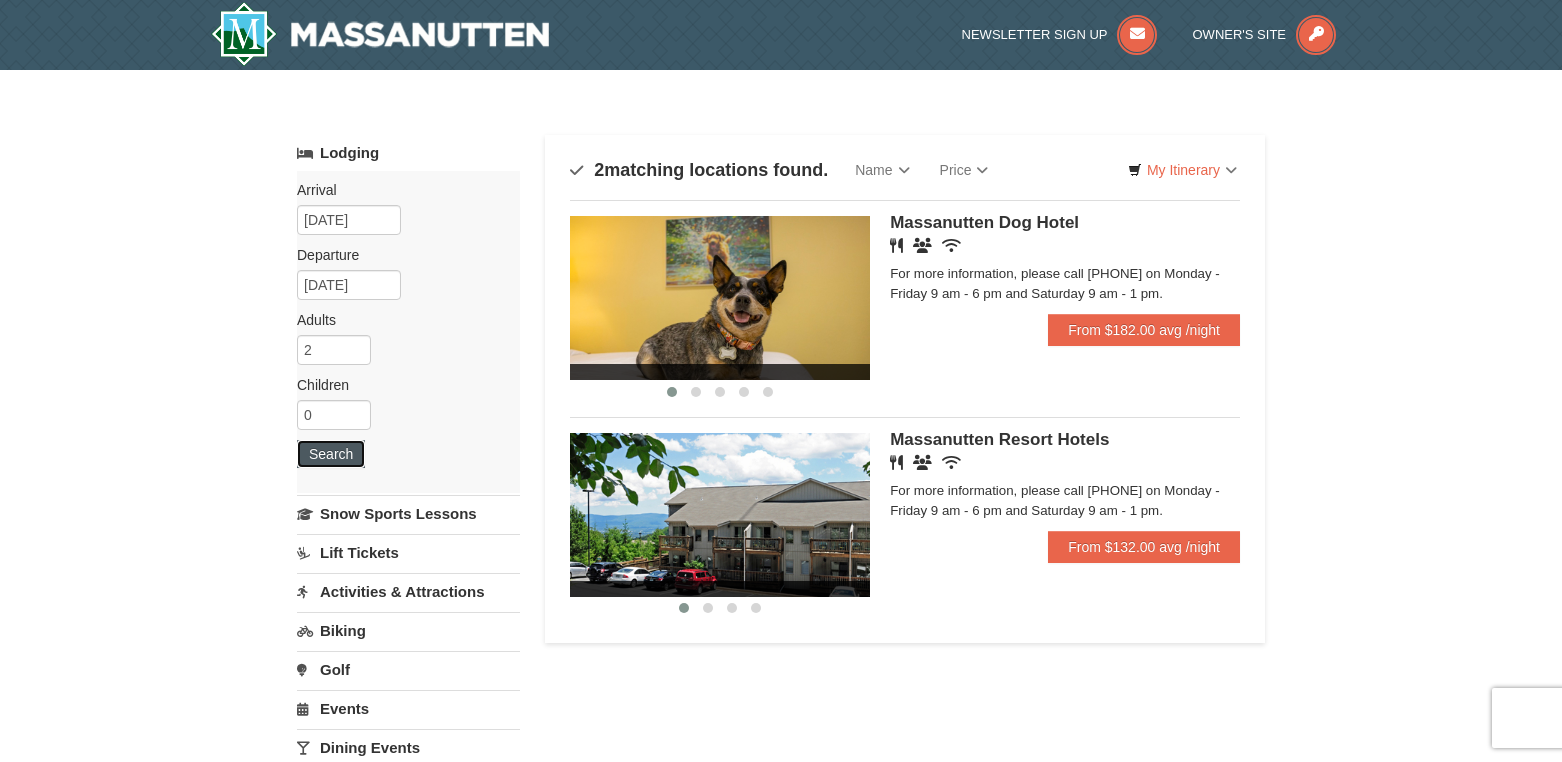 click on "Search" at bounding box center (331, 454) 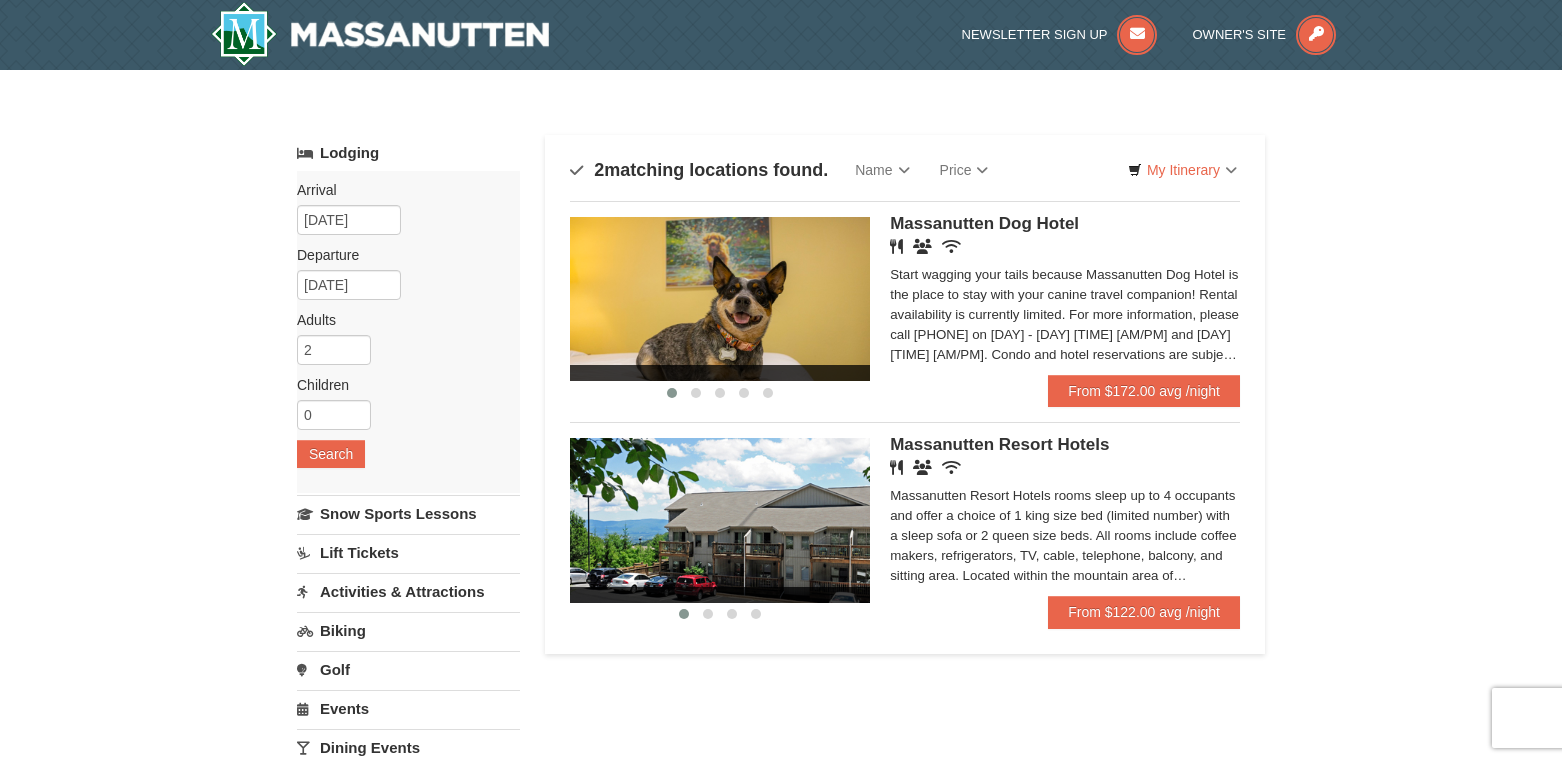 scroll, scrollTop: 0, scrollLeft: 0, axis: both 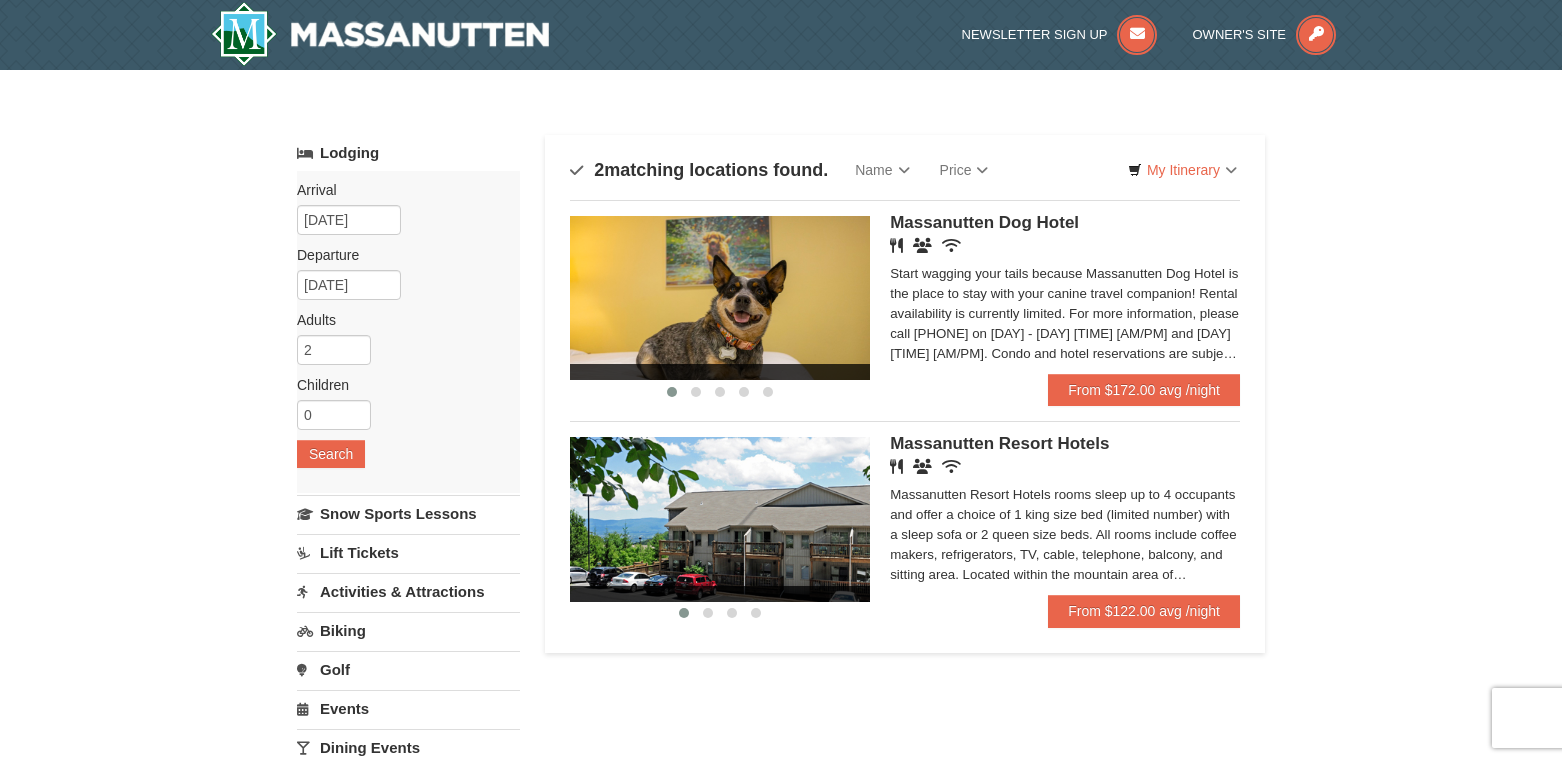click on "Massanutten Resort Hotels rooms sleep up to 4 occupants and offer a choice of 1 king size bed (limited number) with a sleep sofa or 2 queen size beds. All rooms include coffee makers, refrigerators, TV, cable, telephone, balcony, and sitting area. Located within the mountain area of Massanutten, close to the Mountain Greens Golf Course, Massanutten Fitness & Rec Club, Campfire Grill Restaurant, Family Adventure Park, and the Ski Area.
Rental availability is currently limited. For more information, please call [PHONE] on [DAY] - [DAY] [TIME] [AM/PM] and [DAY] [TIME] [AM/PM]. Condo and hotel reservations are subject to a $25 change fee.
We look forward to welcoming you!" at bounding box center [1065, 535] 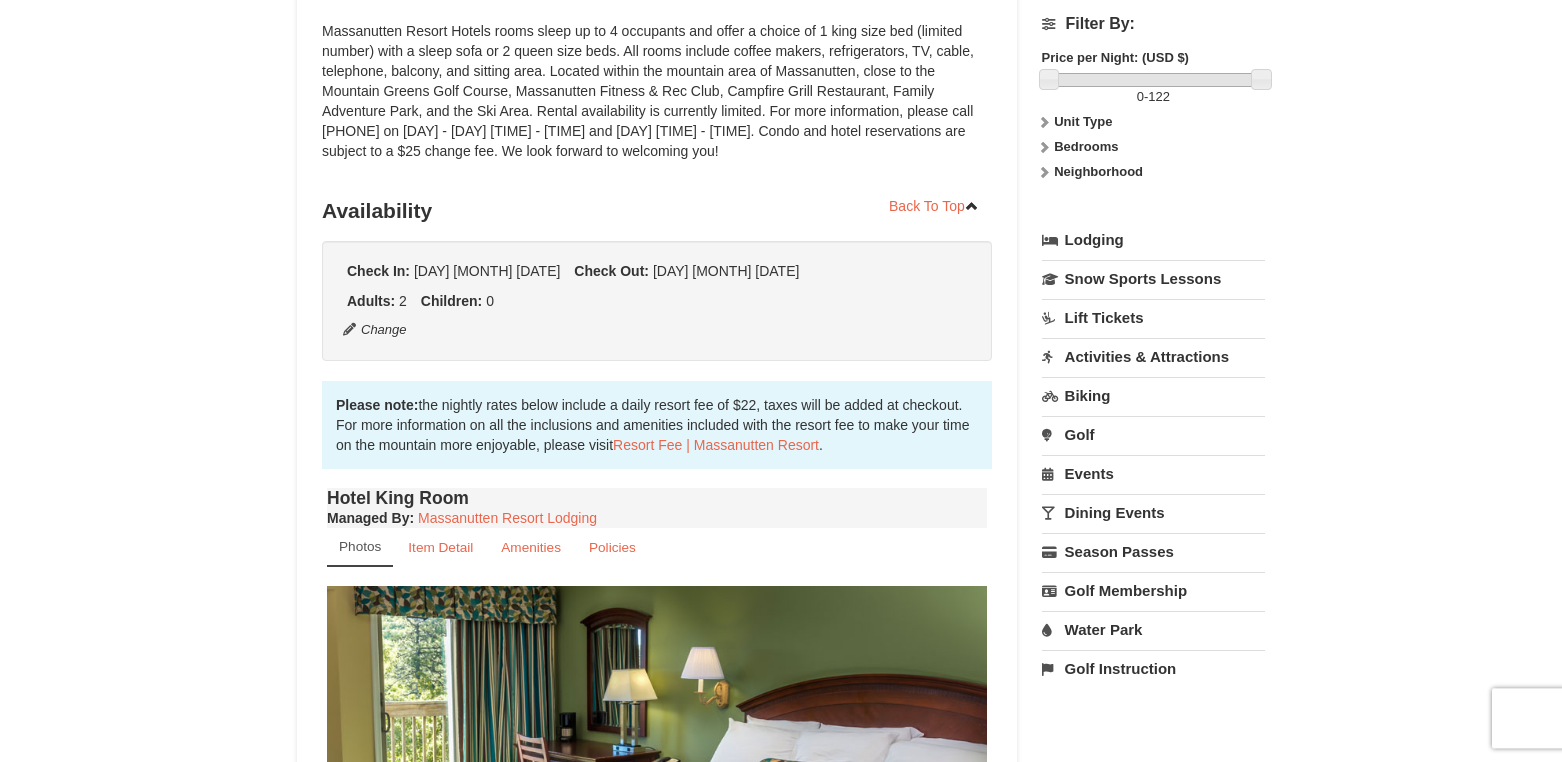 scroll, scrollTop: 0, scrollLeft: 0, axis: both 